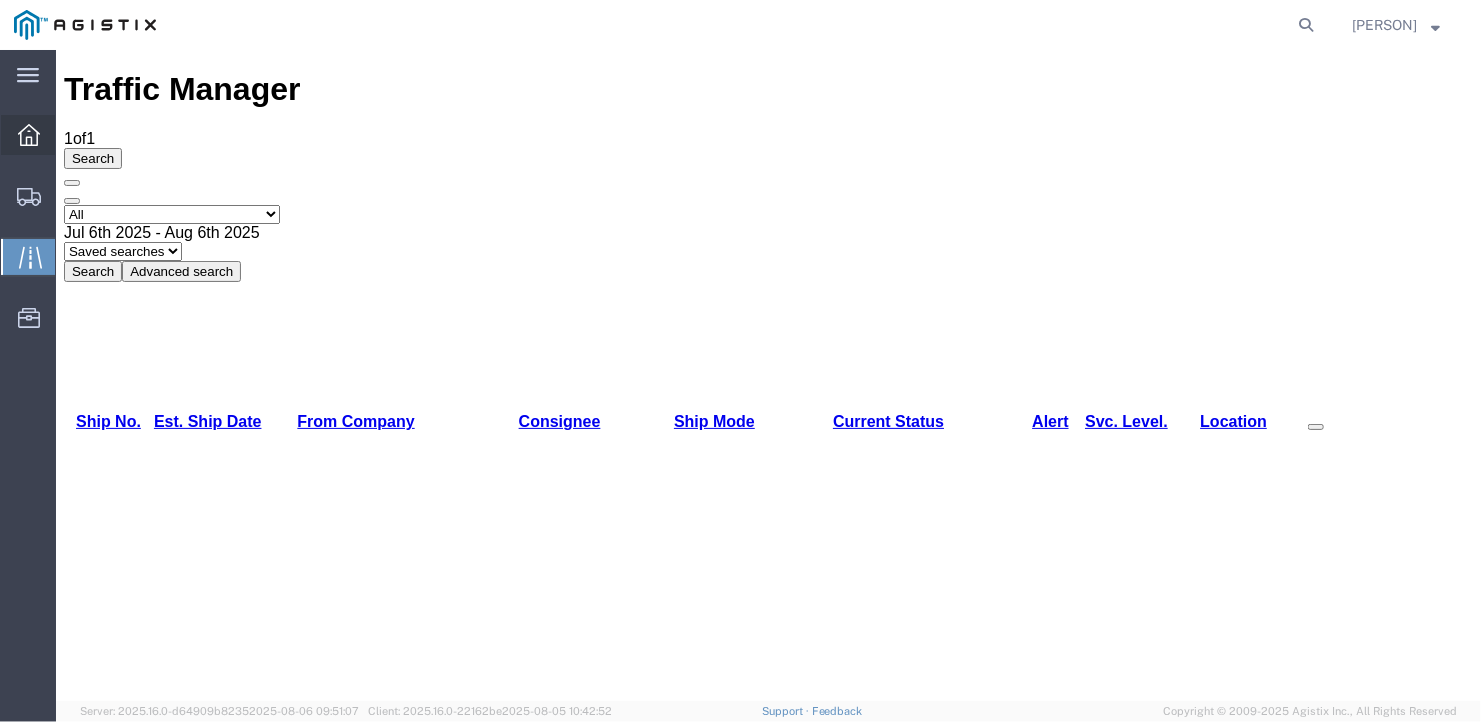 scroll, scrollTop: 0, scrollLeft: 0, axis: both 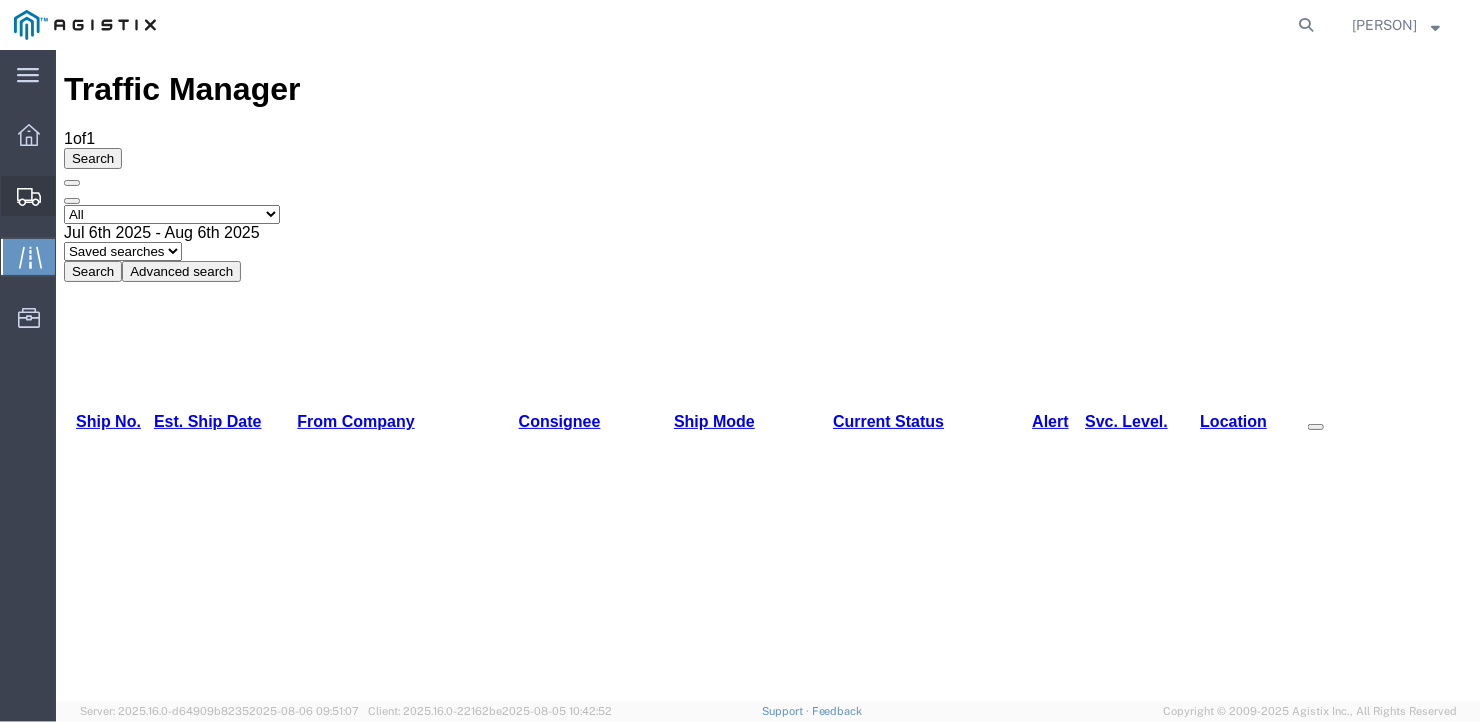 click on "Create Shipment" 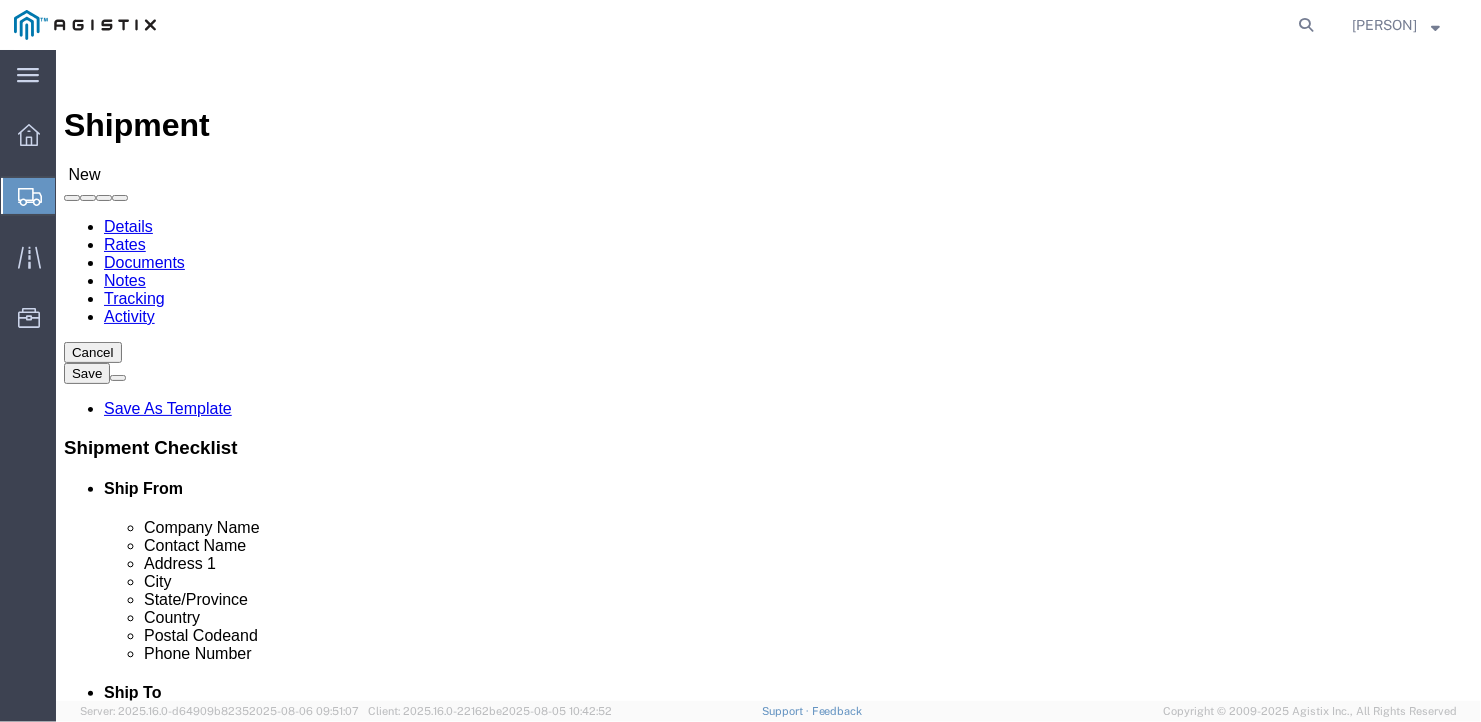 click on "Select General Dynamics Bath Iron Works" 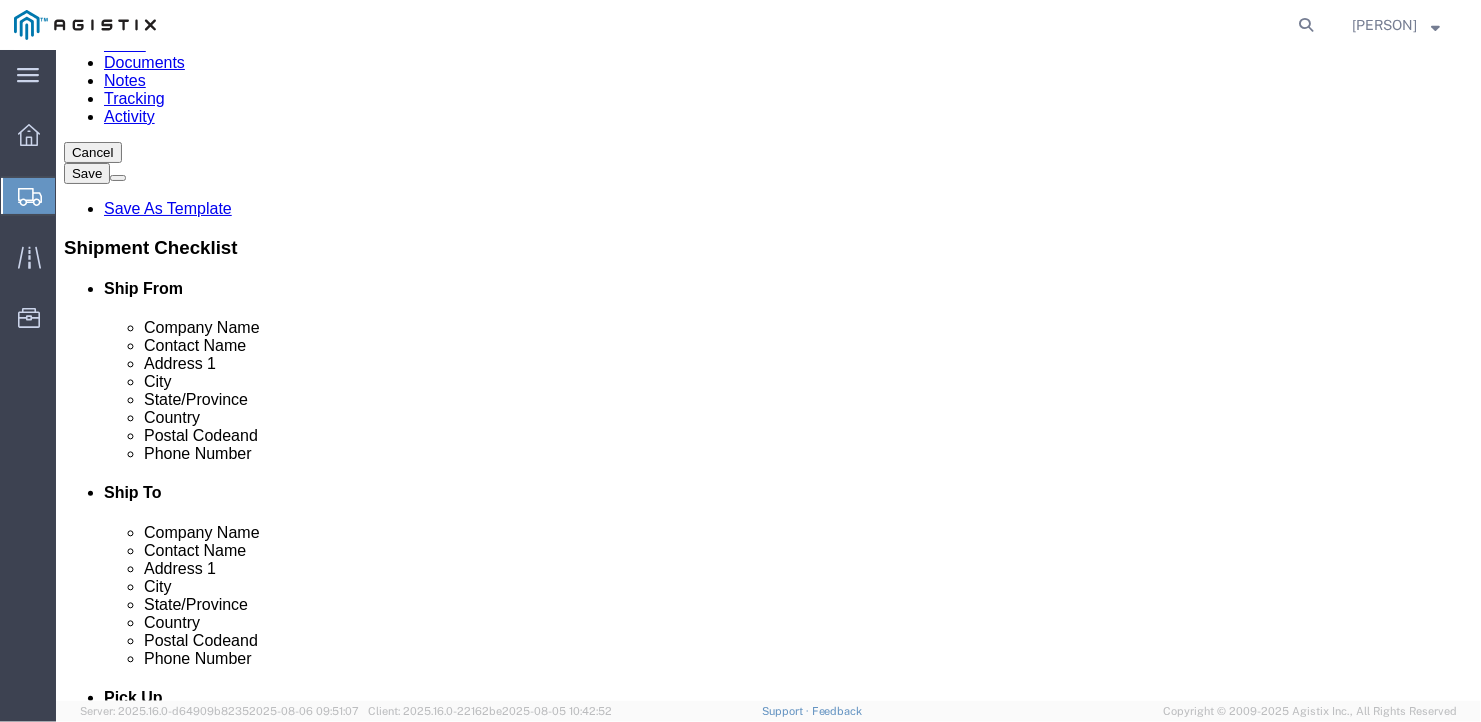 click 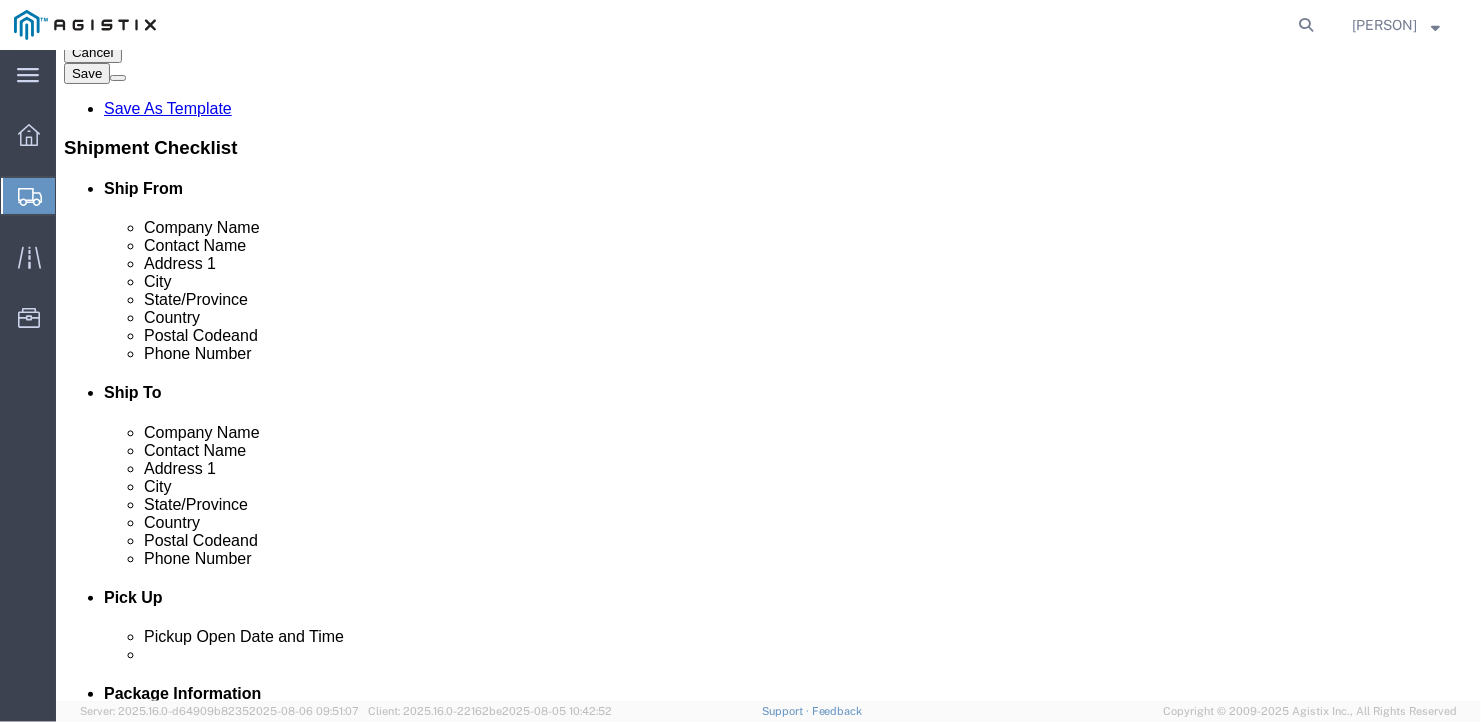 type on "[ZIP]" 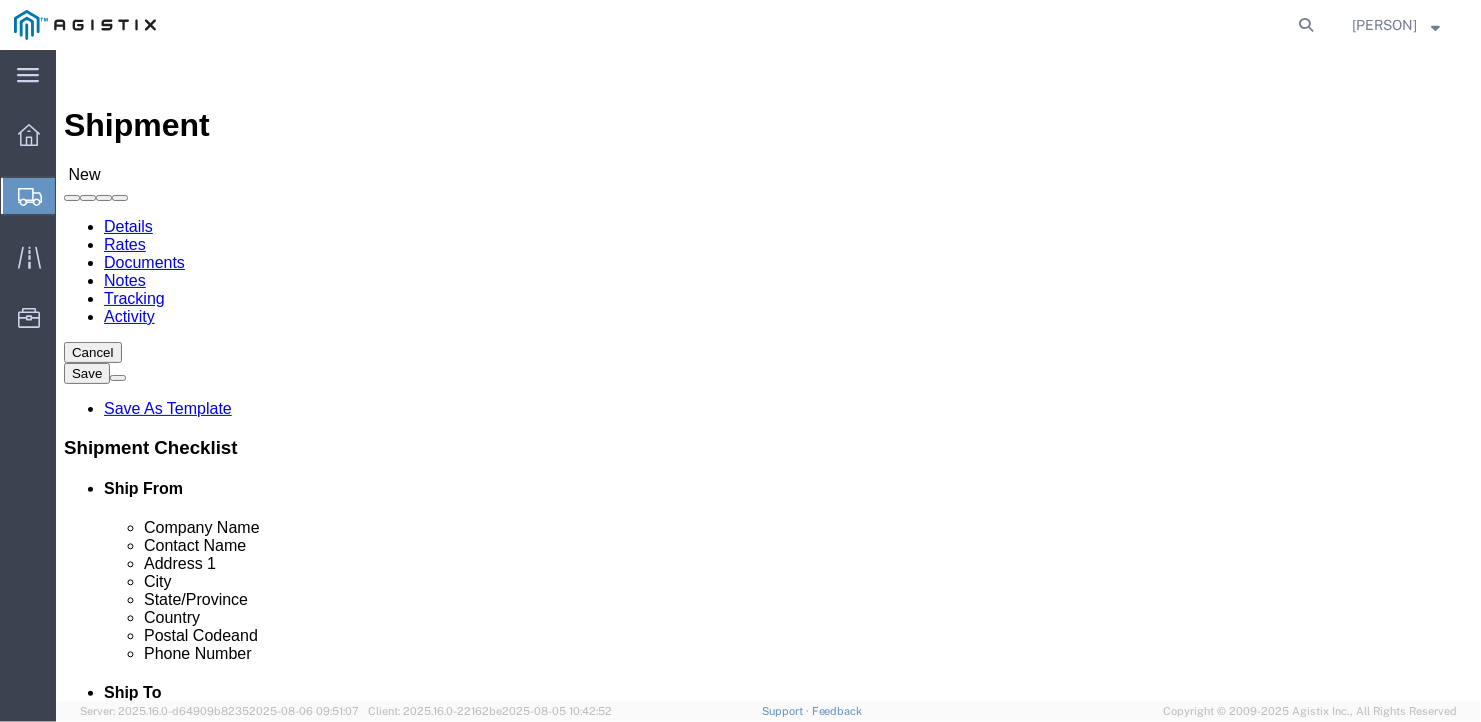 click on "Select Bath - 50 YARD REC Washington St Bath - 700 Washington Stop 1 Brunswick - Bath Rd Brunswick - Church Rd Brunswick - Industrial Brunswick - Mallett Brunswick - Old Rt 1 Hardings Plant Brunswick - State Rd Consolidated Warehouse West Bath West Bath Warehouse" 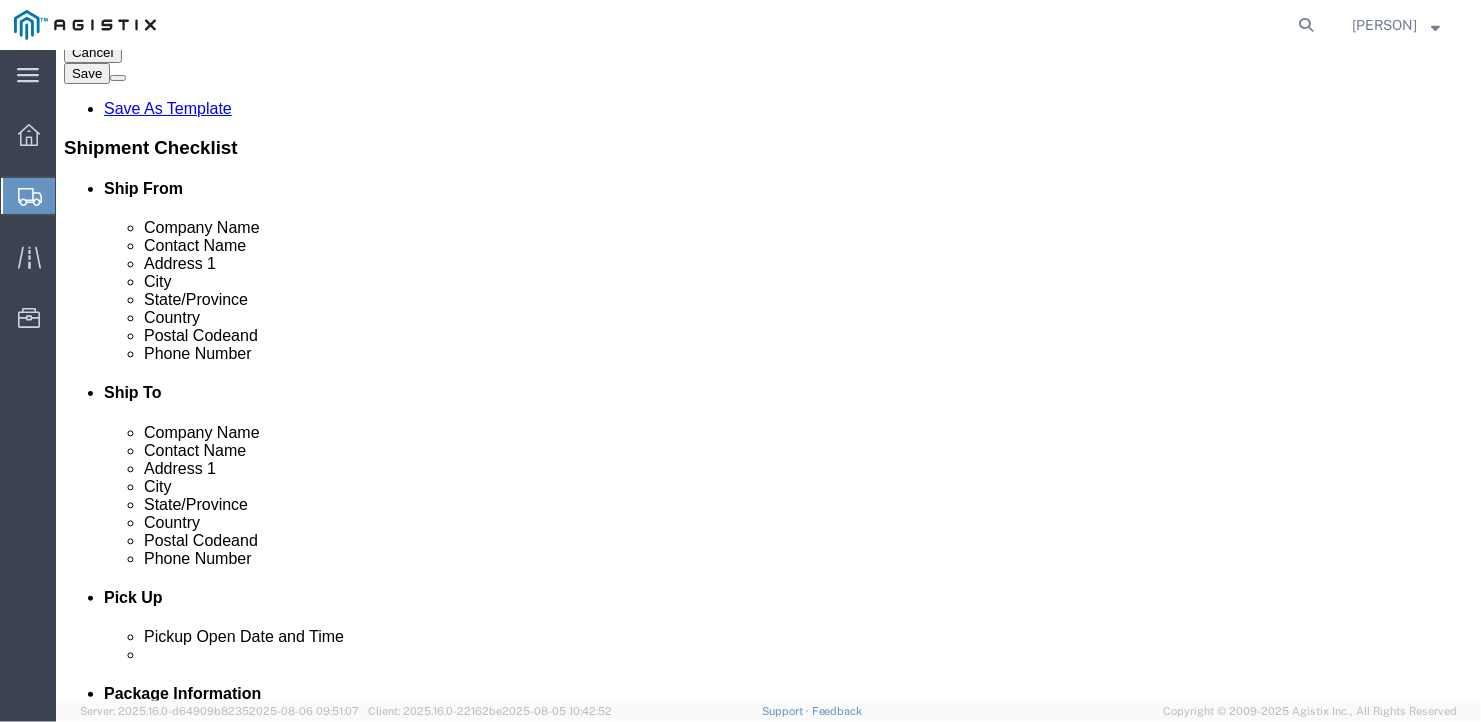 click 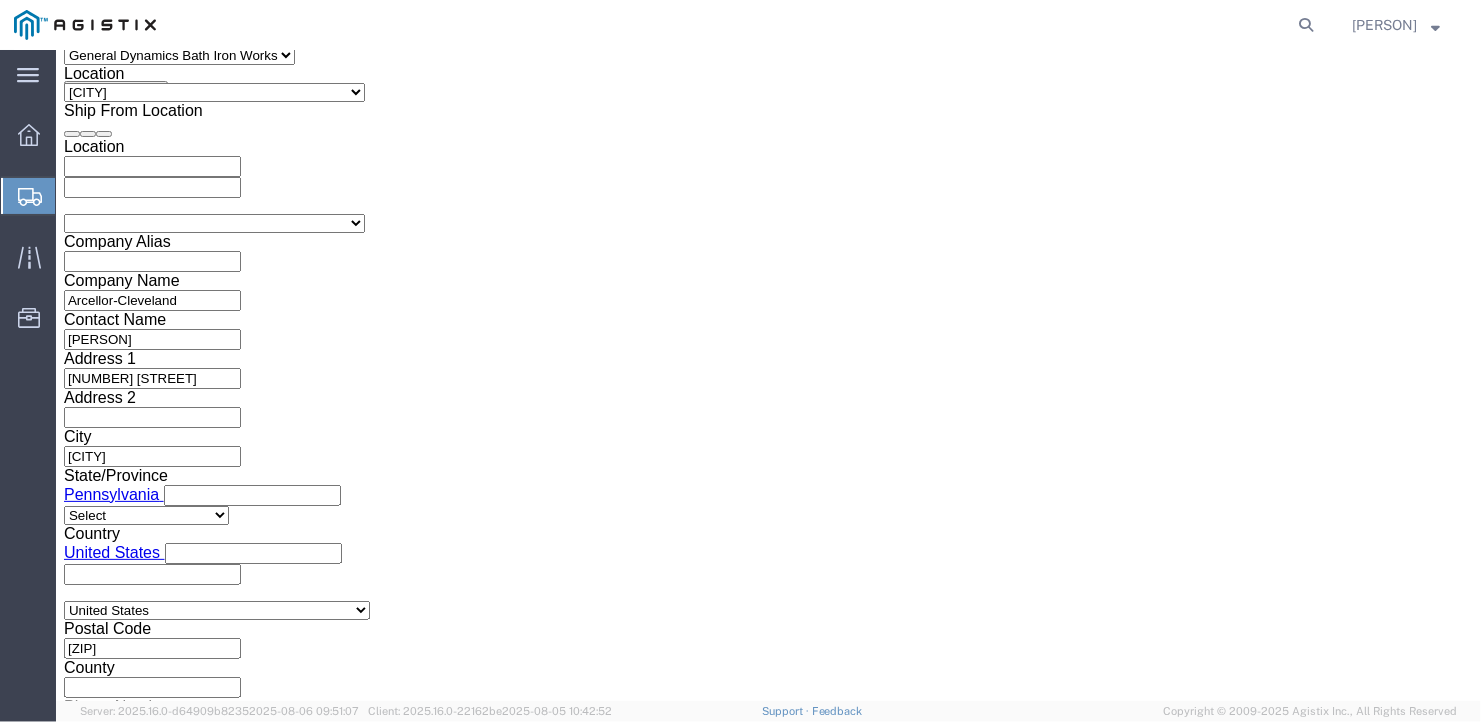 scroll, scrollTop: 1300, scrollLeft: 0, axis: vertical 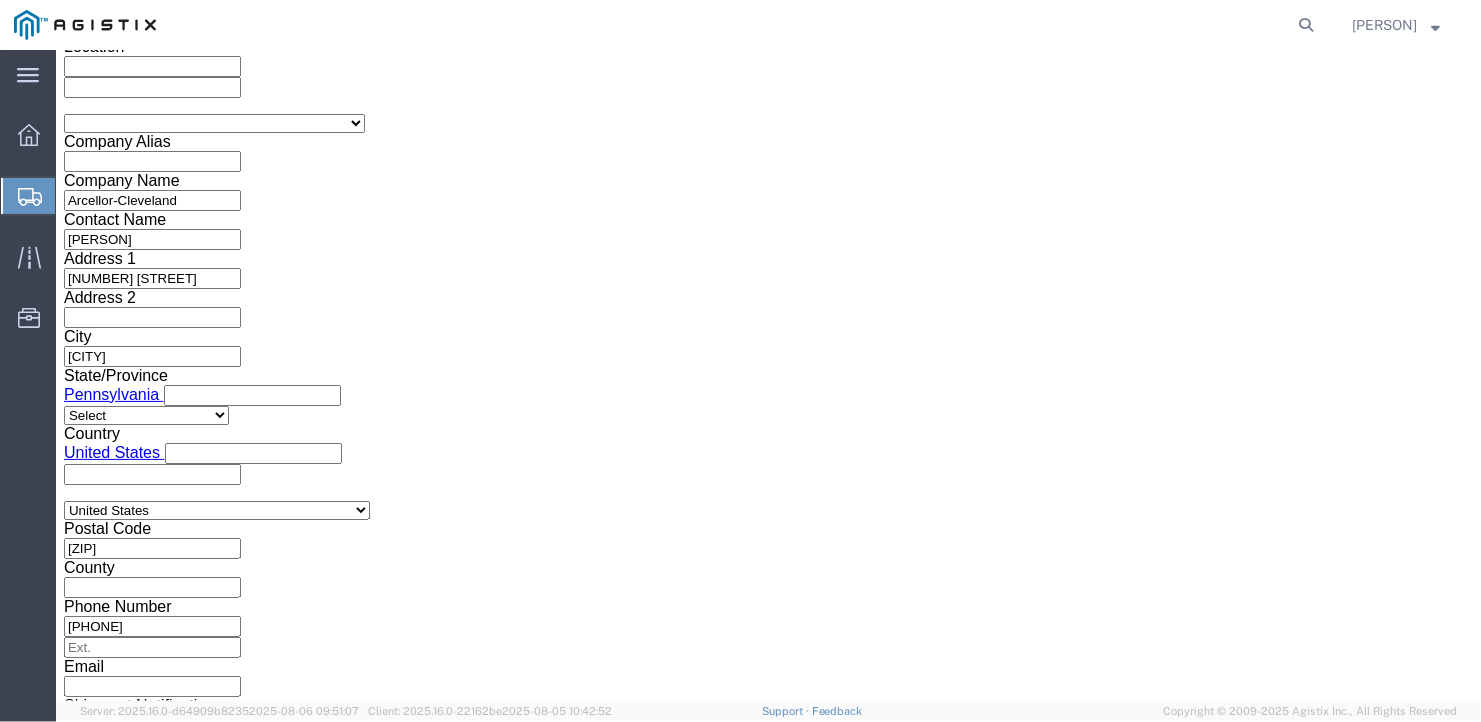 type on "[PHONE]" 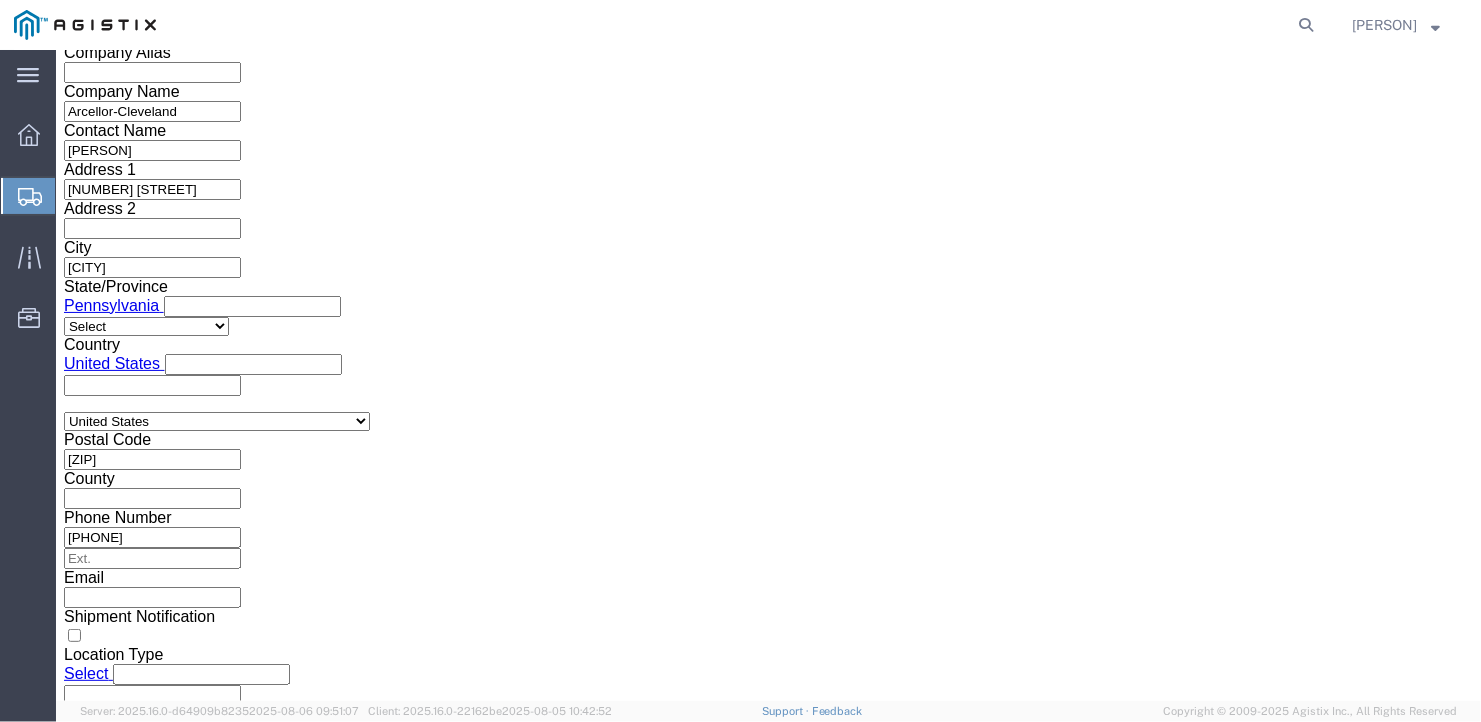 click on "Continue" 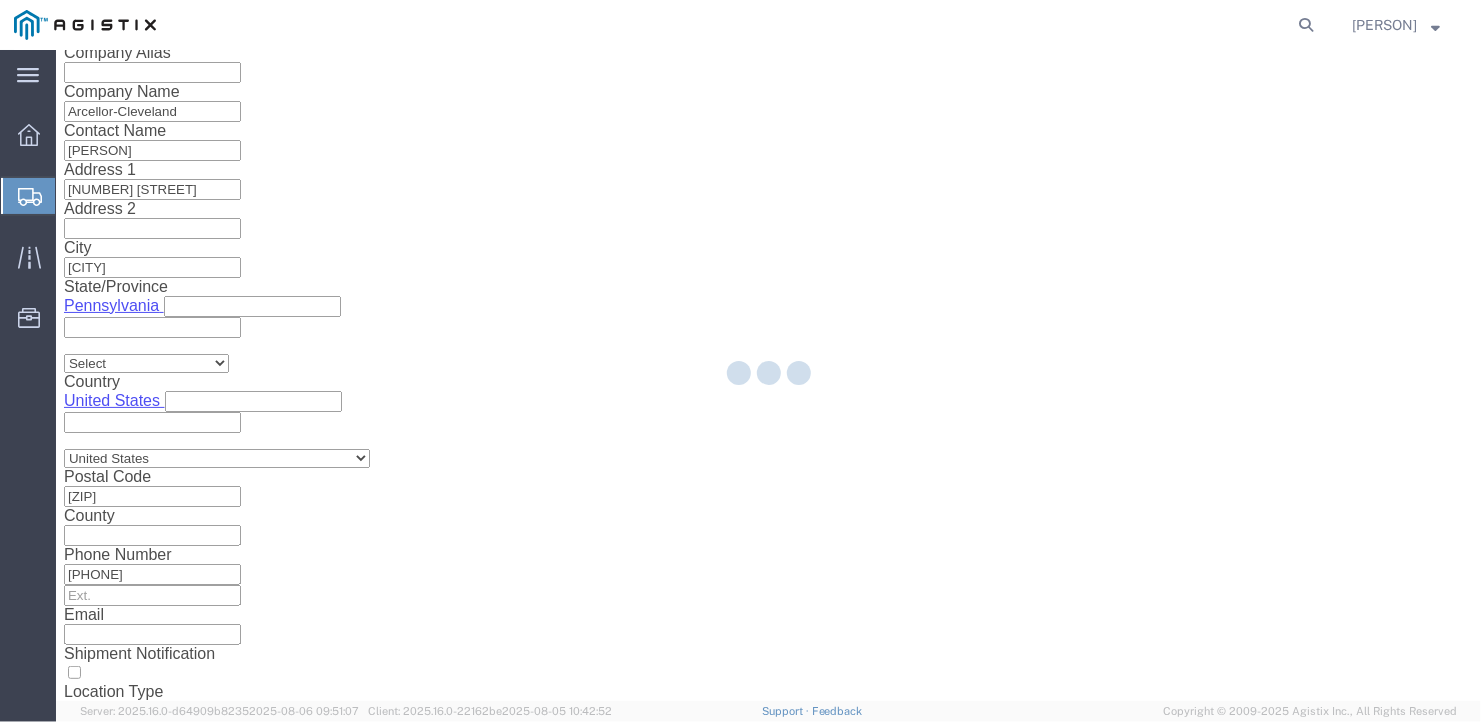 scroll, scrollTop: 23, scrollLeft: 0, axis: vertical 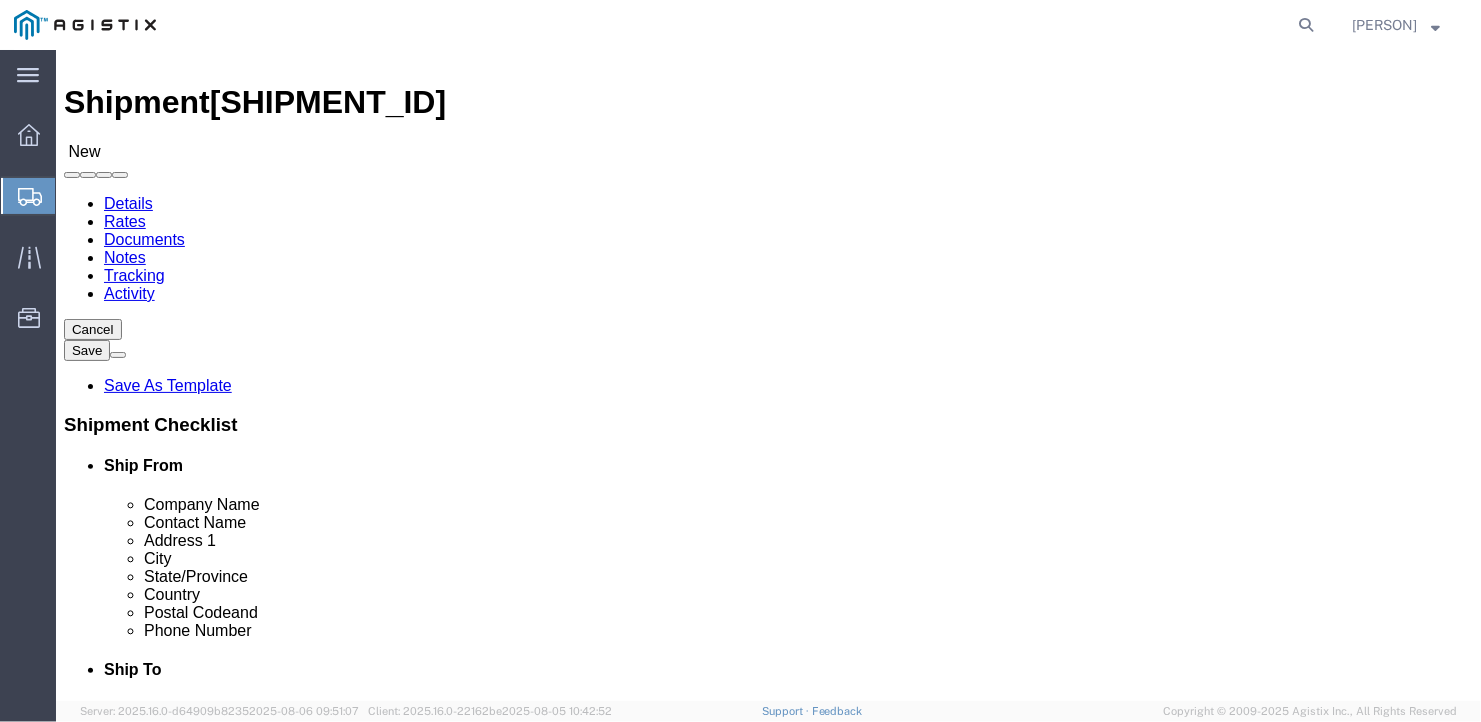 click on "Select Bale(s) Basket(s) Bolt(s) Bottle(s) Buckets Bulk Bundle(s) Can(s) Cardboard Box(es) Carton(s) Case(s) Cask(s) Crate(s) Crating Bid Required Cylinder(s) Drum(s) (Fiberboard) Drum(s) (Metal) Drum(s) (Plastic) Large Box Loose Agricultrural Product Medium Box Naked Cargo (UnPackaged) PAK Pail(s) Pallet(s) Oversized (Not Stackable) Pallet(s) Oversized (Stackable) Pallet(s) Standard (Not Stackable) Pallet(s) Standard (Stackable) Rack Roll(s) Skid(s) Slipsheet Small Box Tube Vendor Packaging Your Packaging" 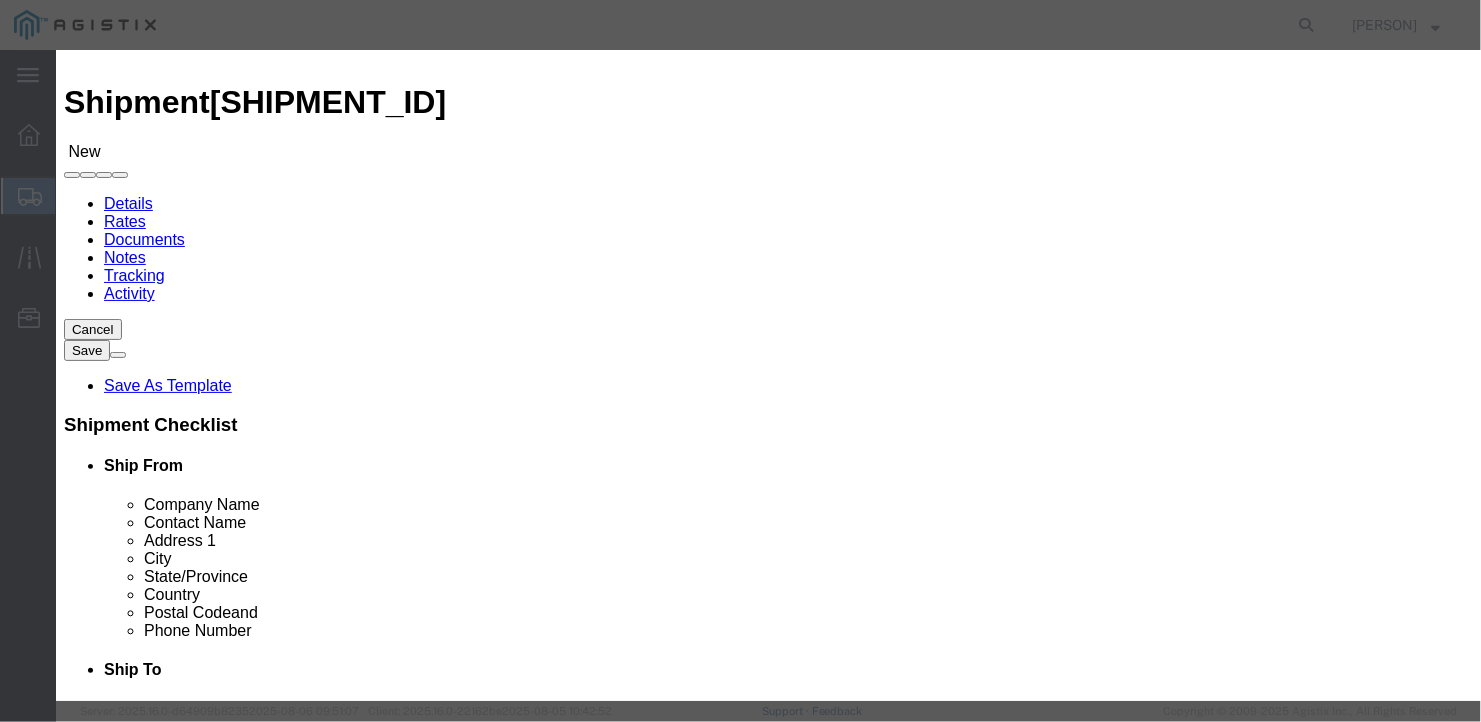click 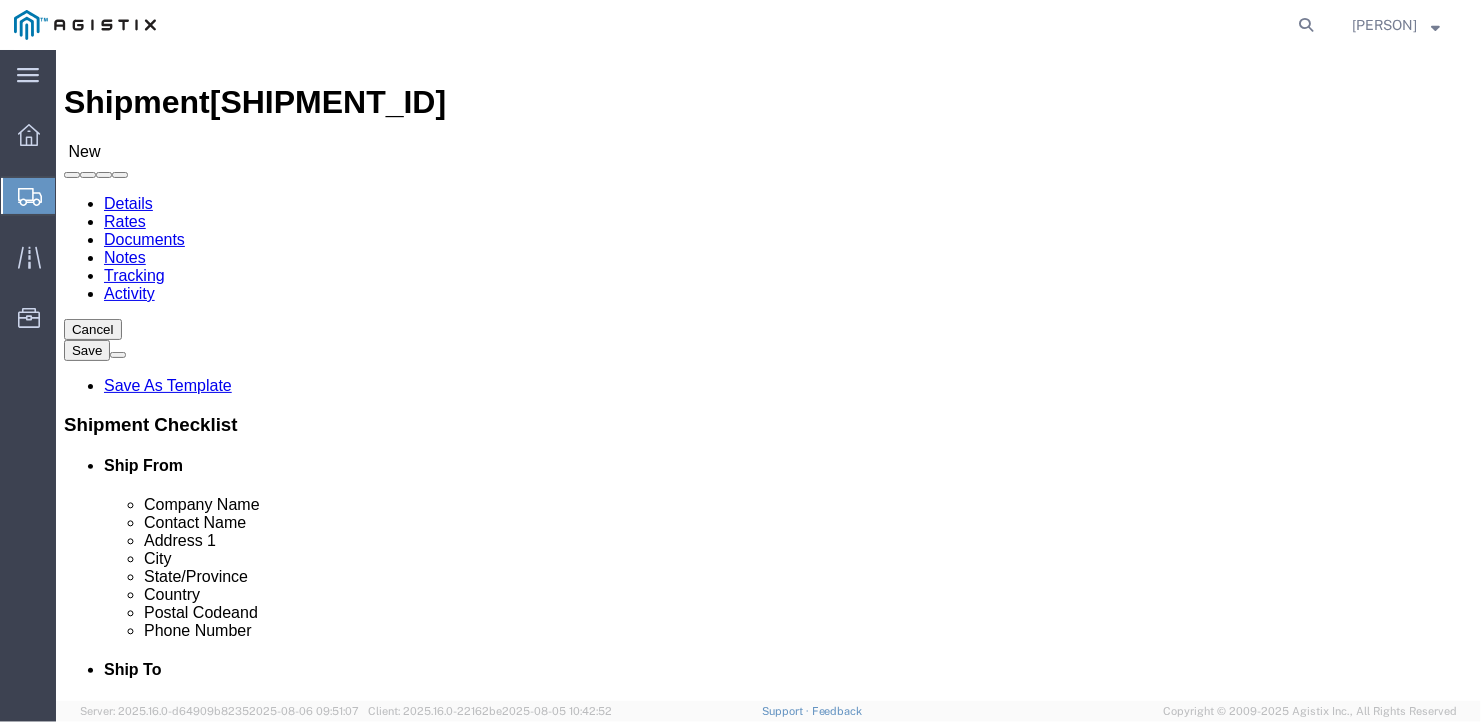 click on "Rate Shipment" 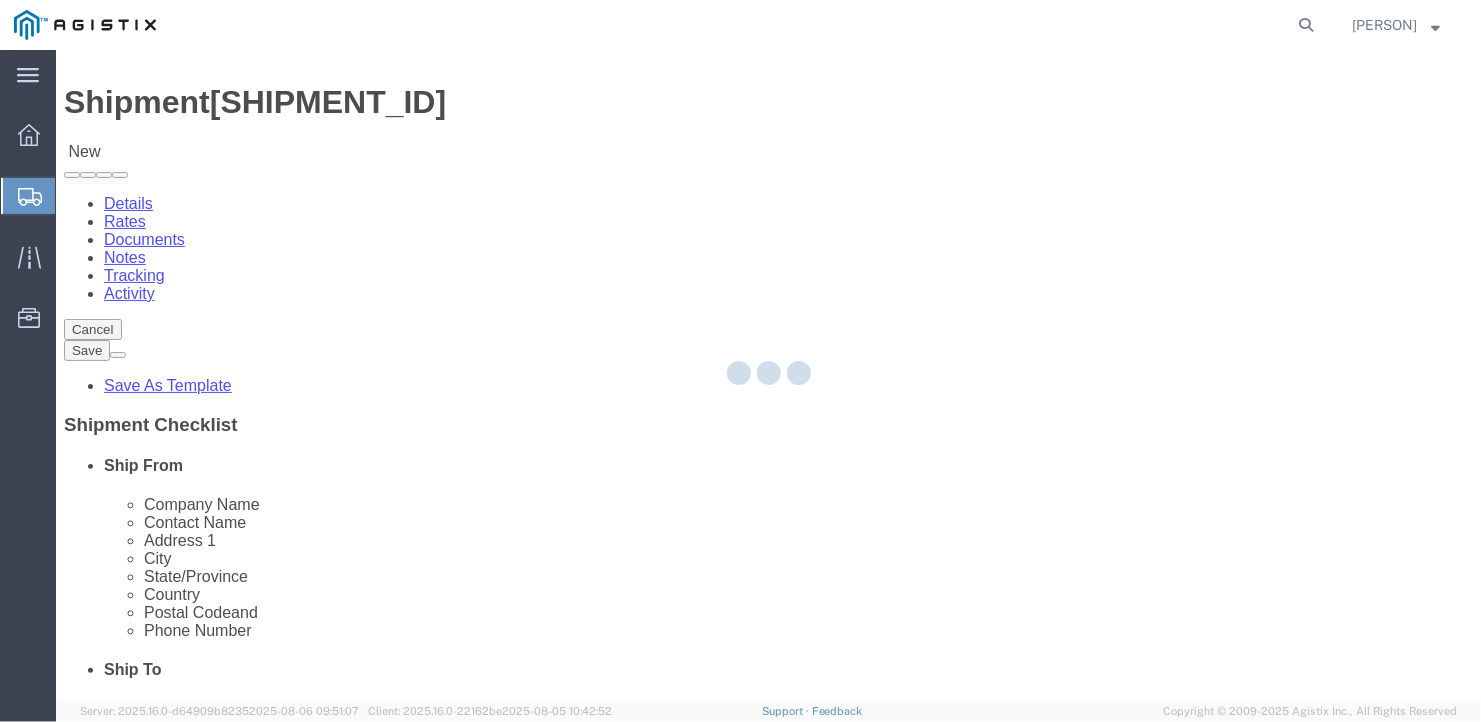 scroll, scrollTop: 0, scrollLeft: 0, axis: both 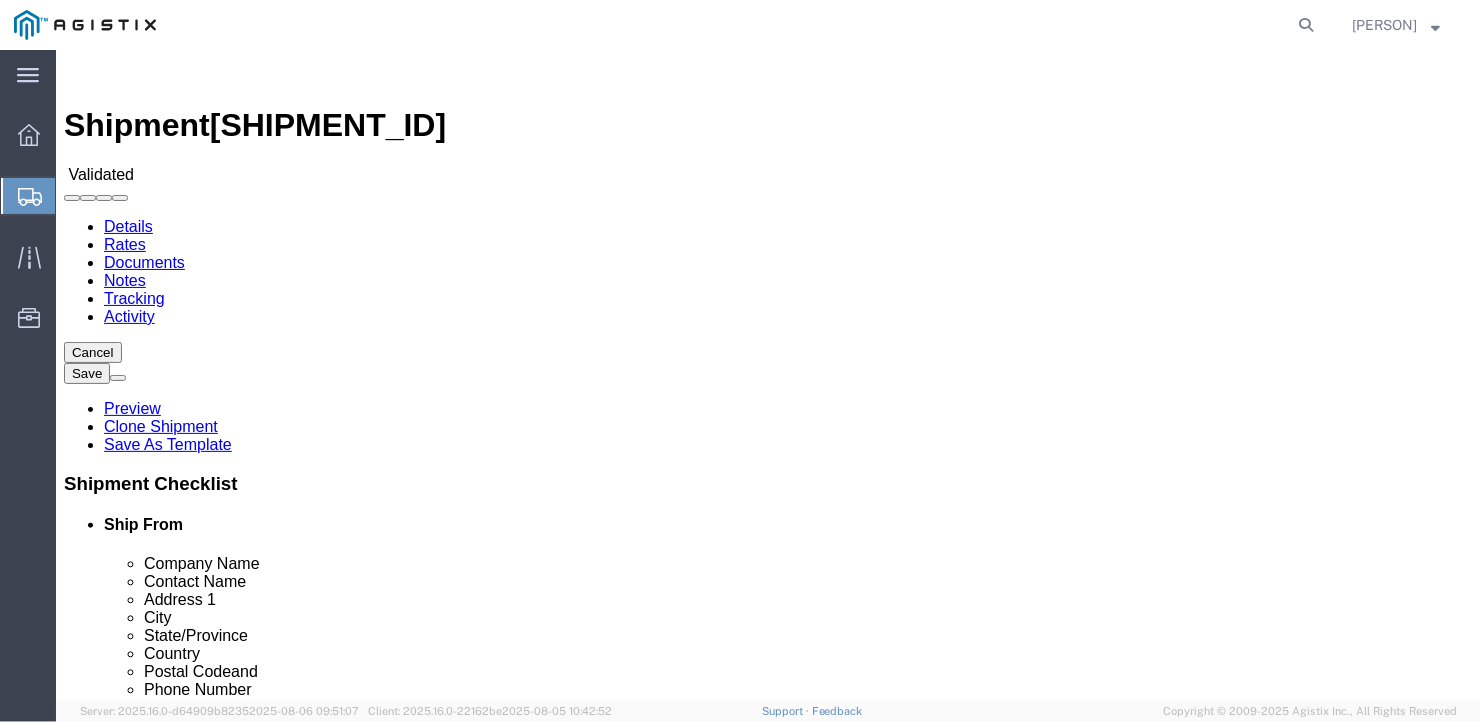 click on "Book Manually" at bounding box center [114, 1185] 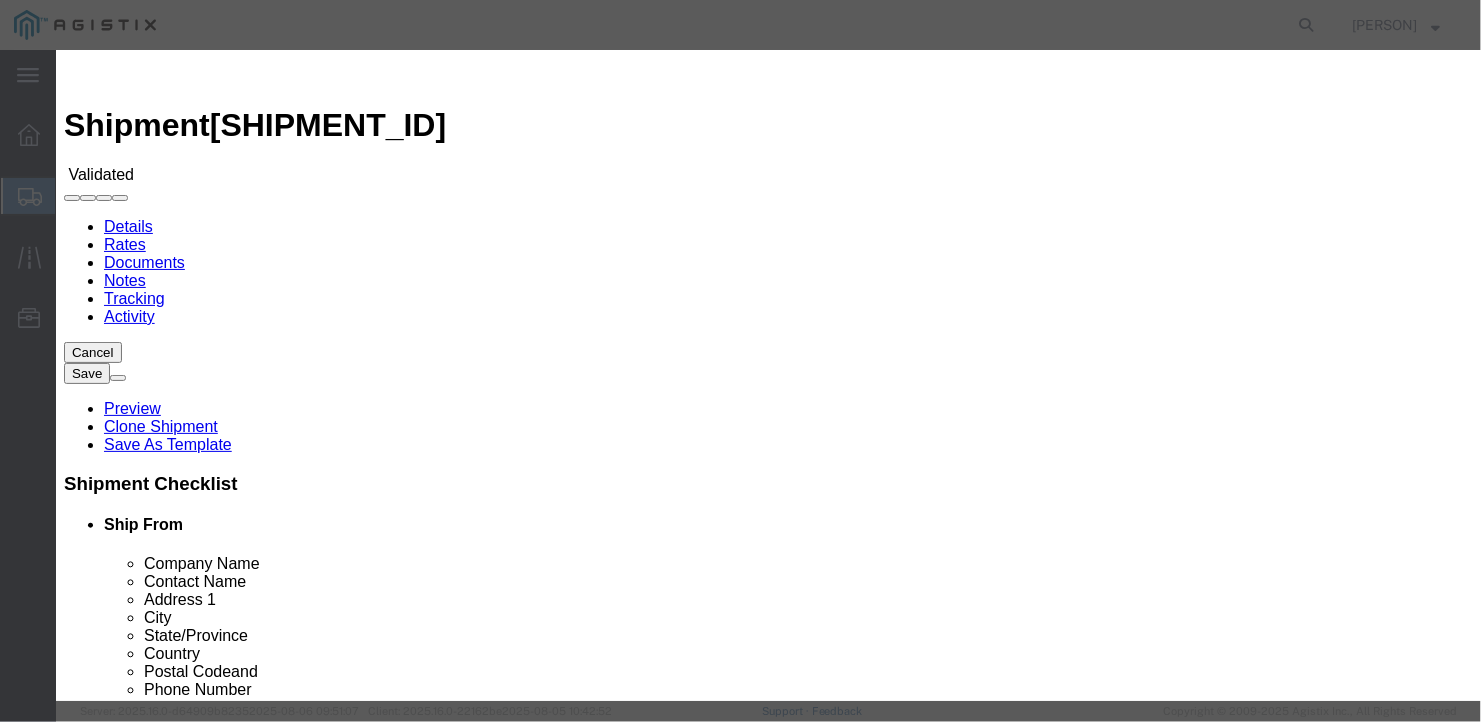 click on "Select LLP" at bounding box center (142, 1291) 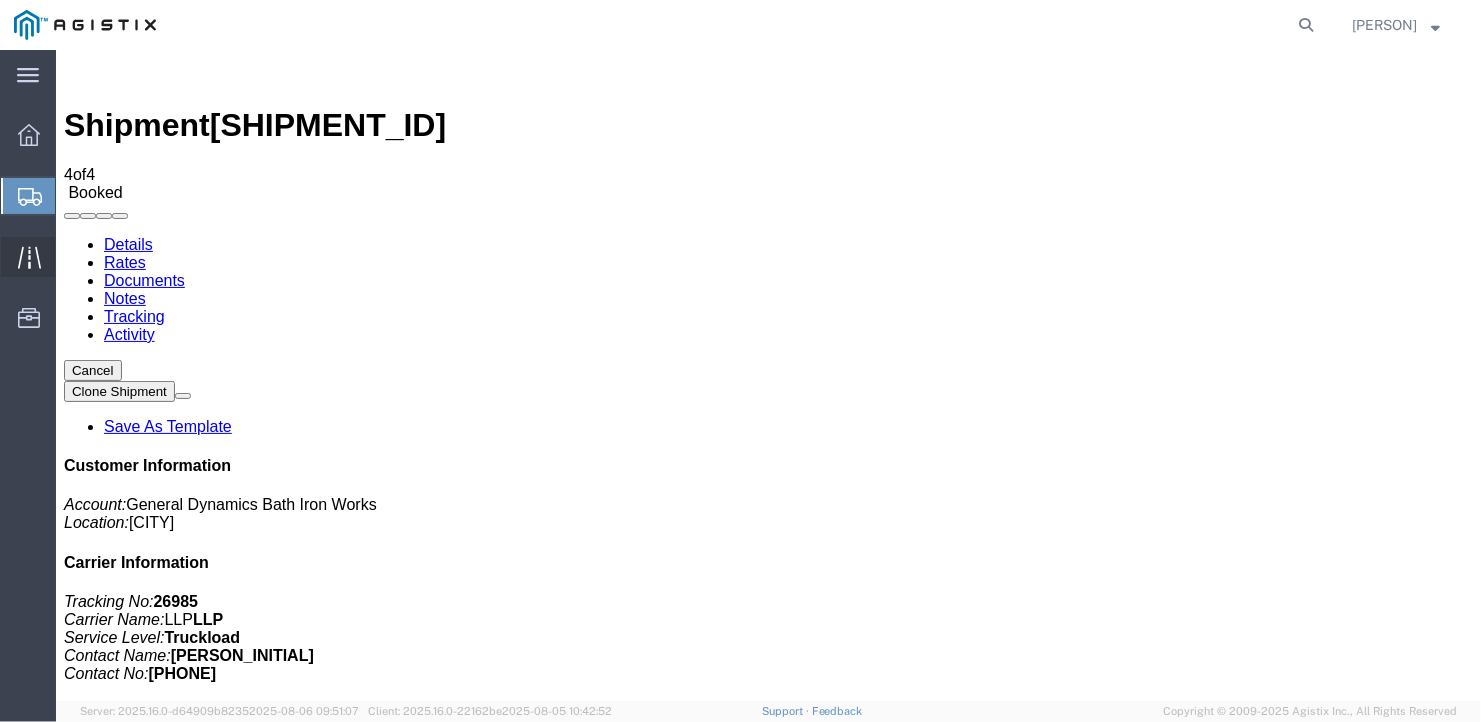 click 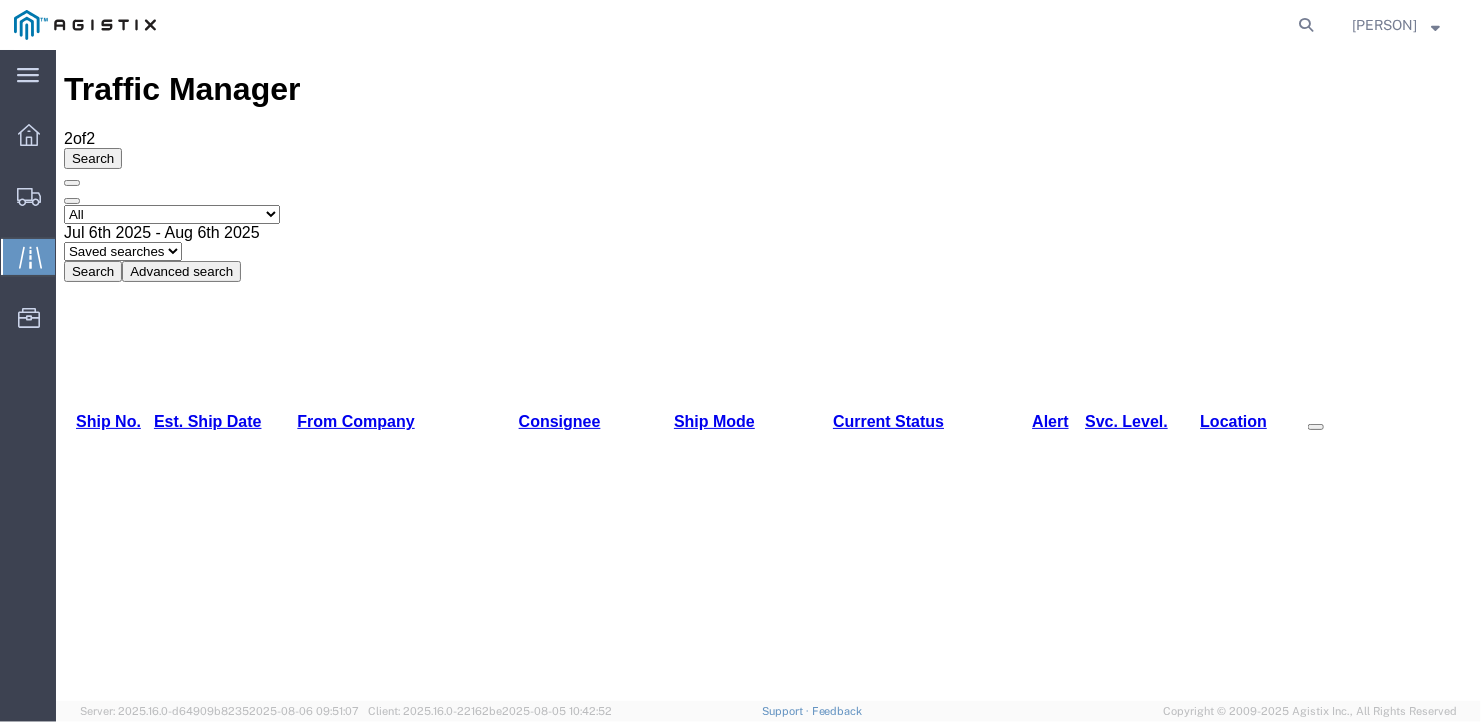 click on "Print Detail" at bounding box center (1424, 934) 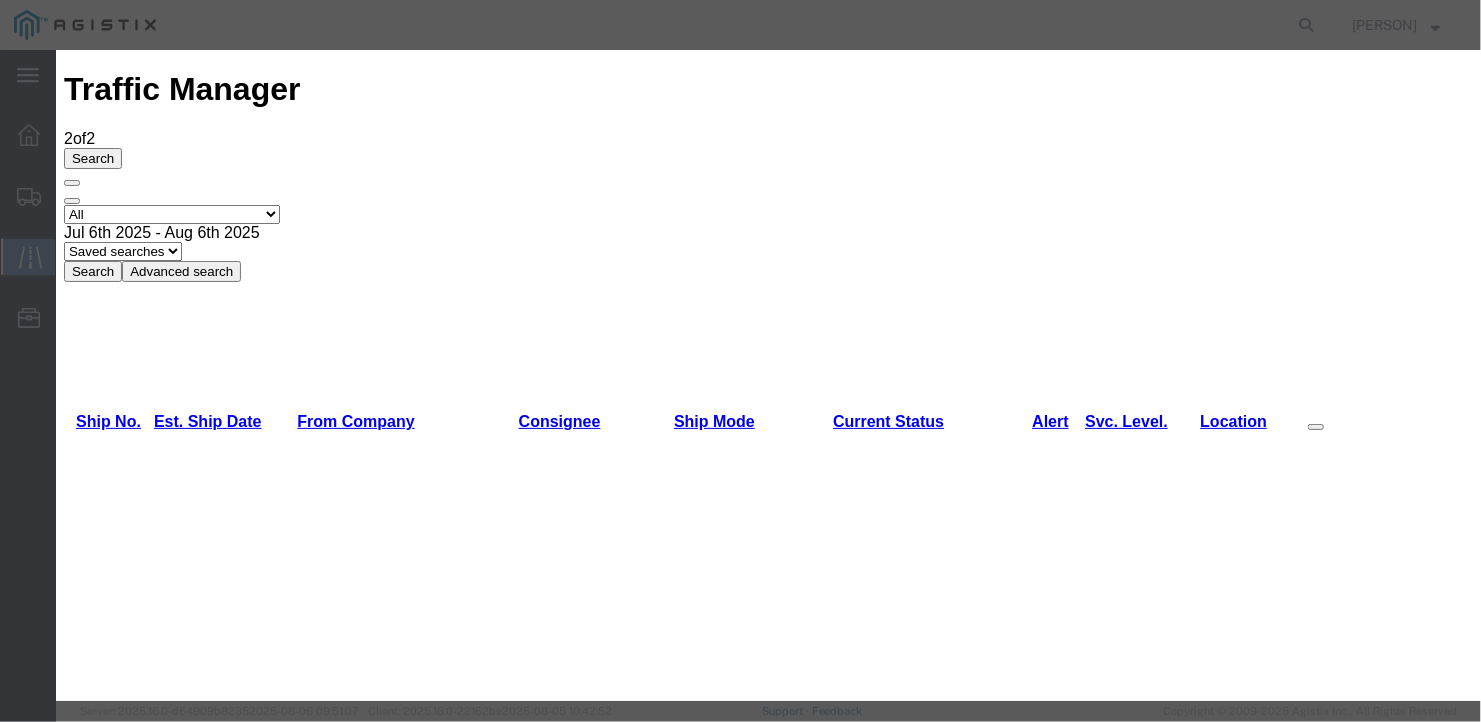 type on "08/06/2025" 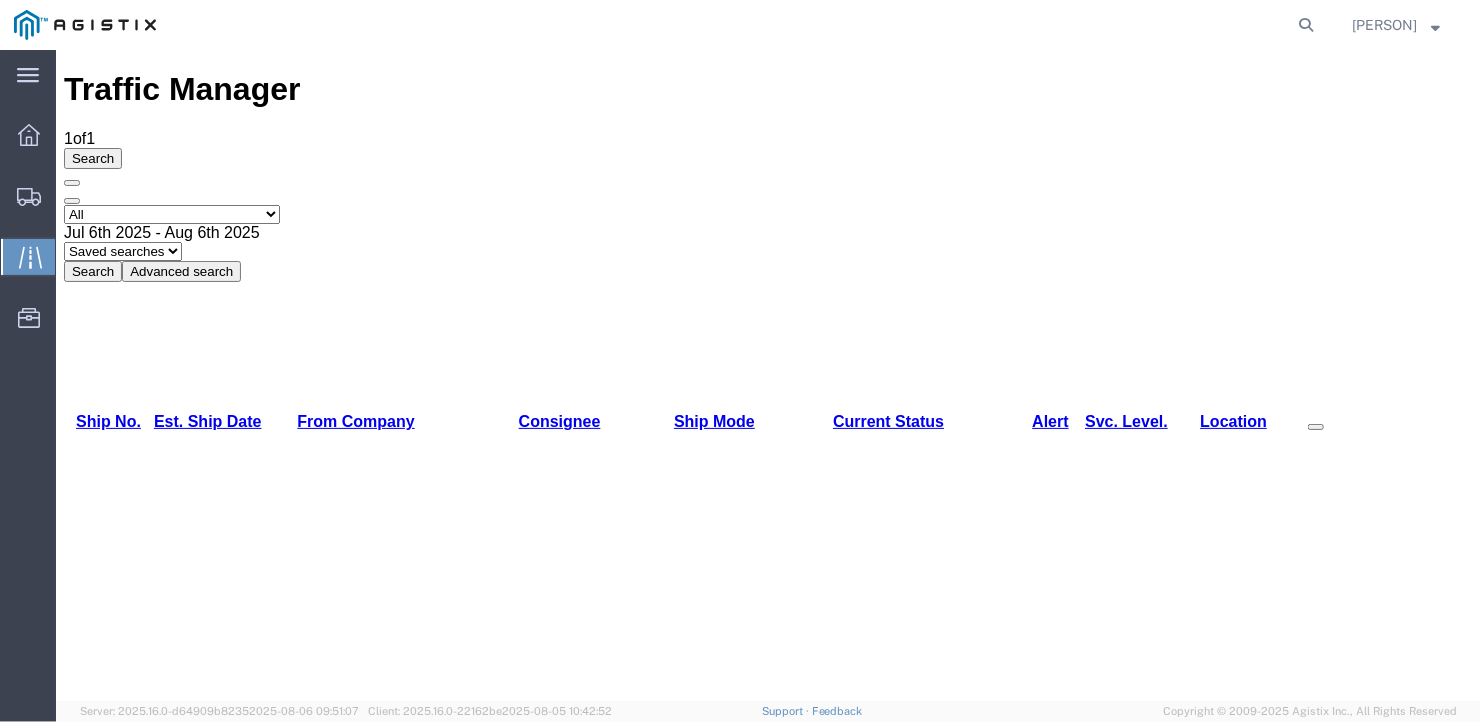 click on "56383863" at bounding box center [98, 889] 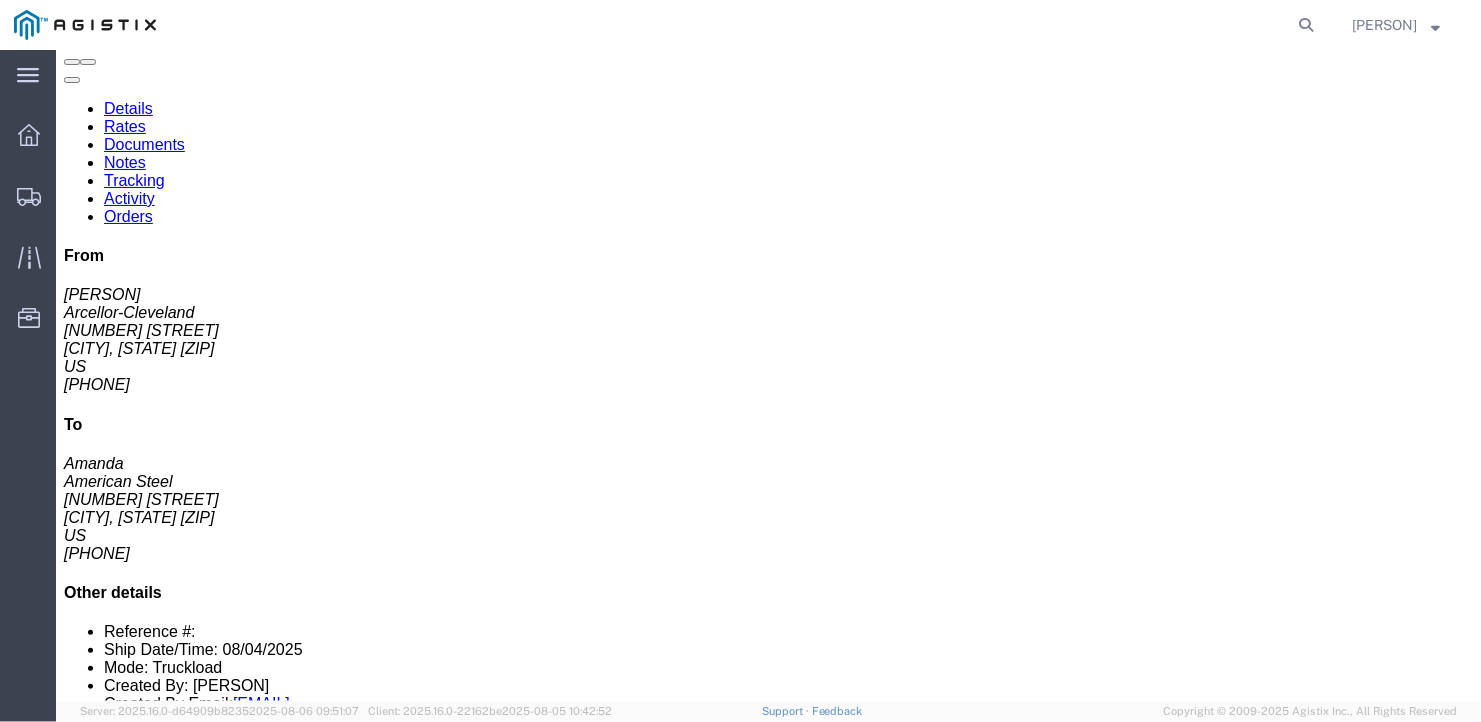 scroll, scrollTop: 400, scrollLeft: 0, axis: vertical 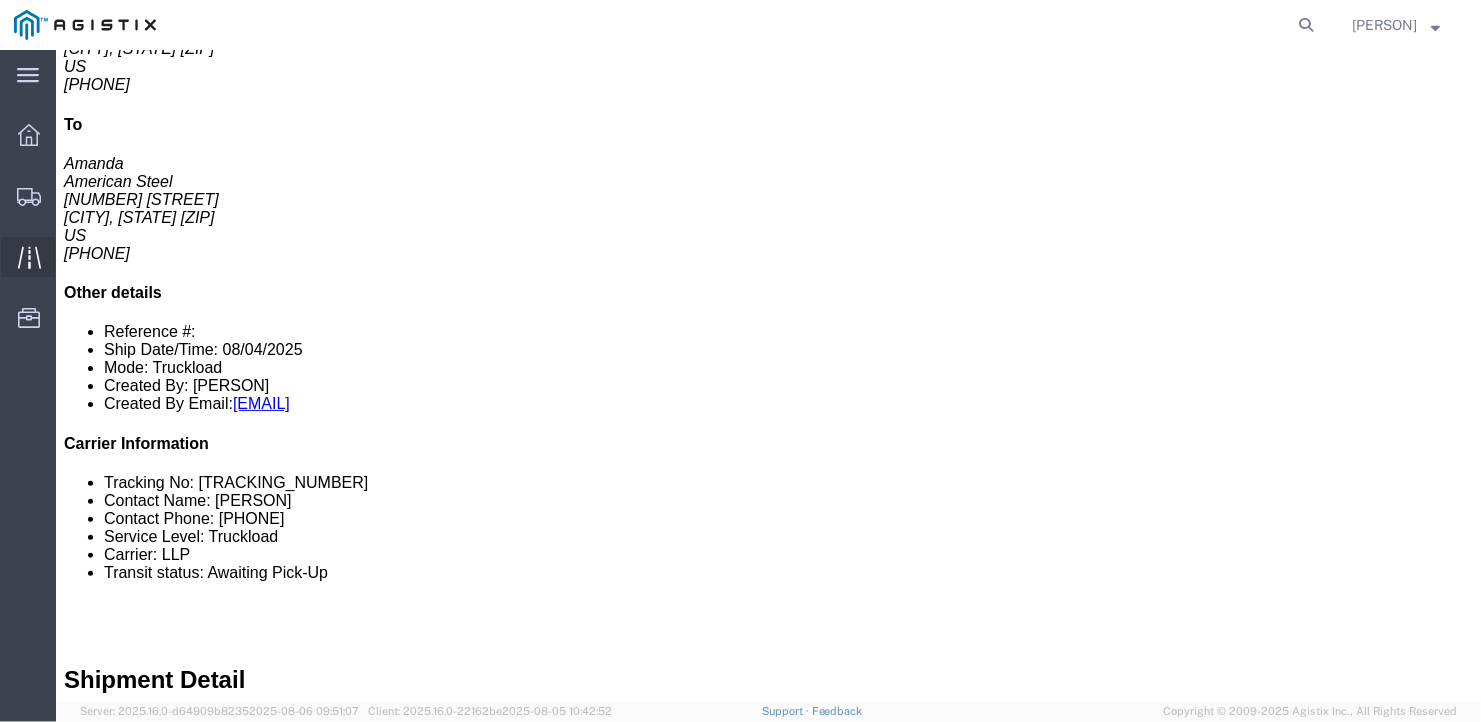 click 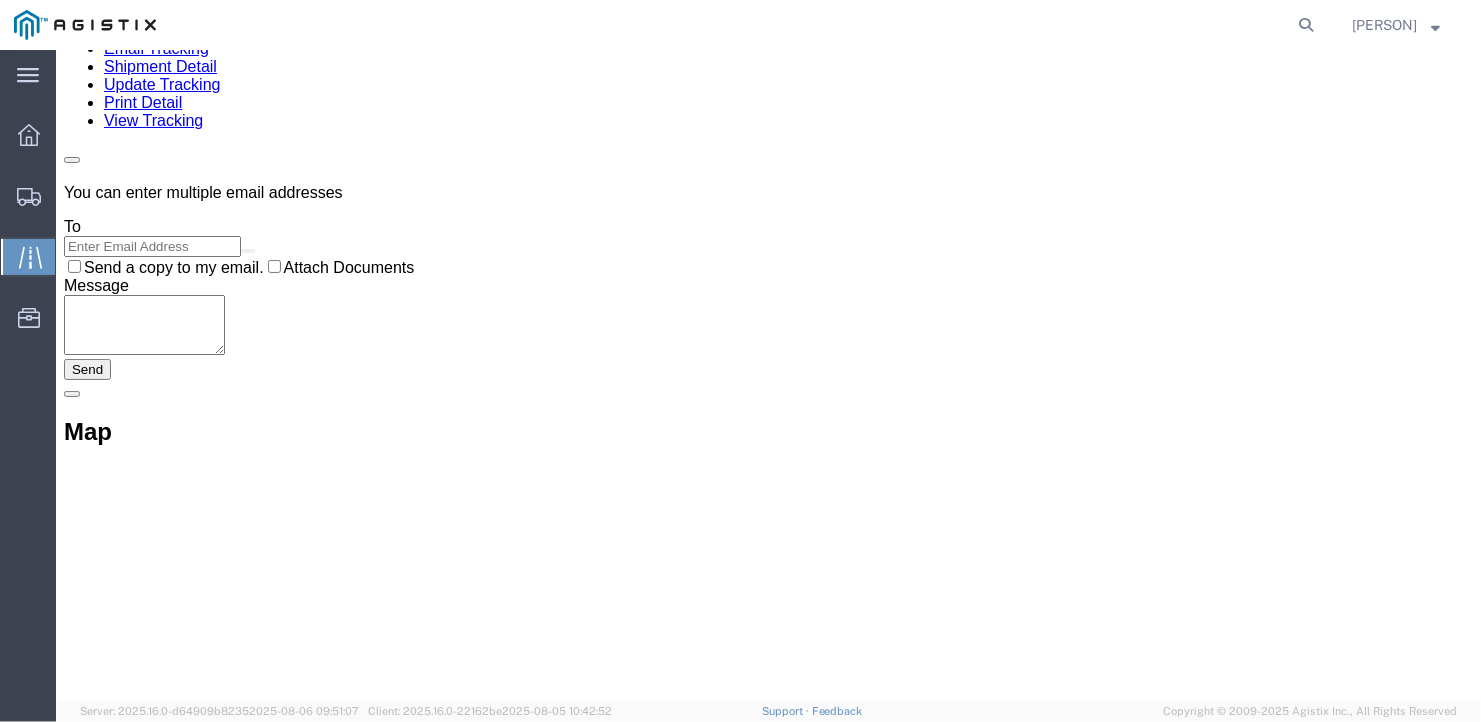 scroll, scrollTop: 0, scrollLeft: 0, axis: both 